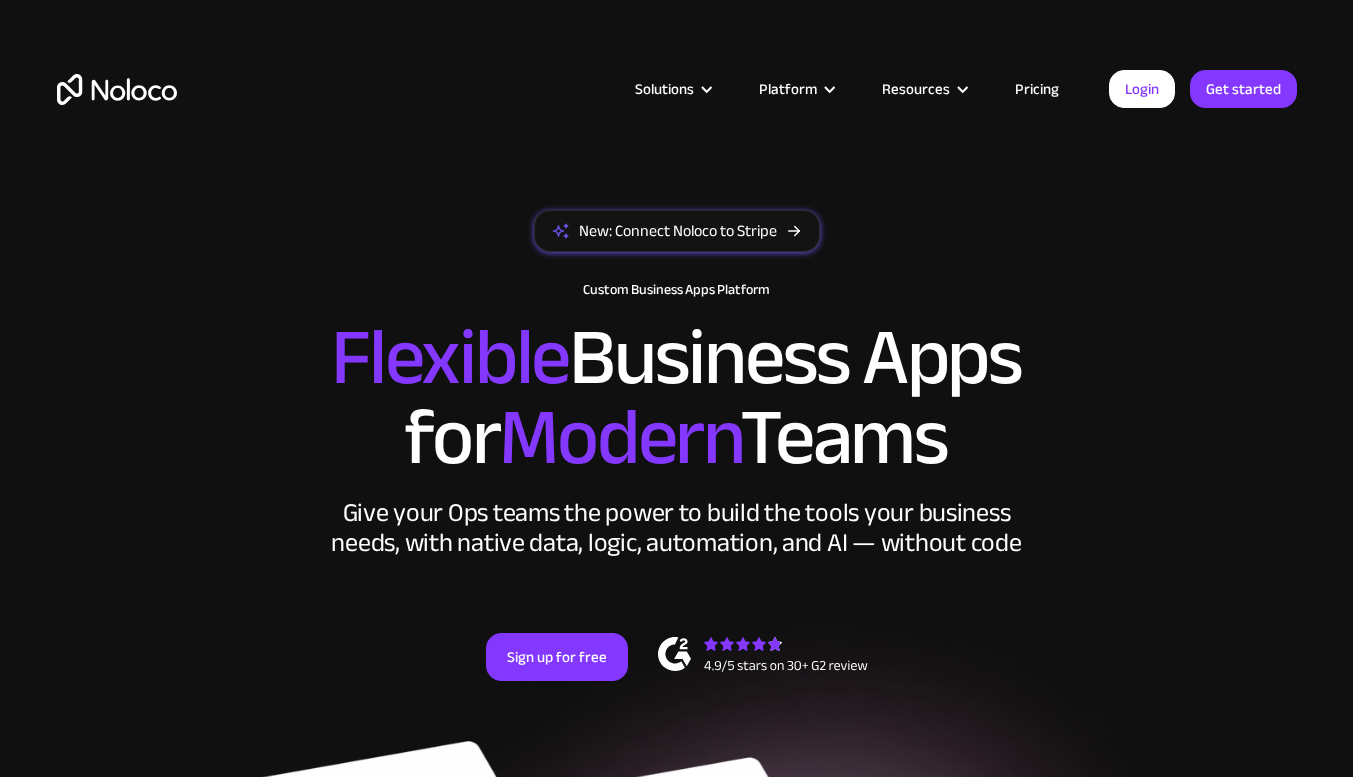 scroll, scrollTop: 0, scrollLeft: 0, axis: both 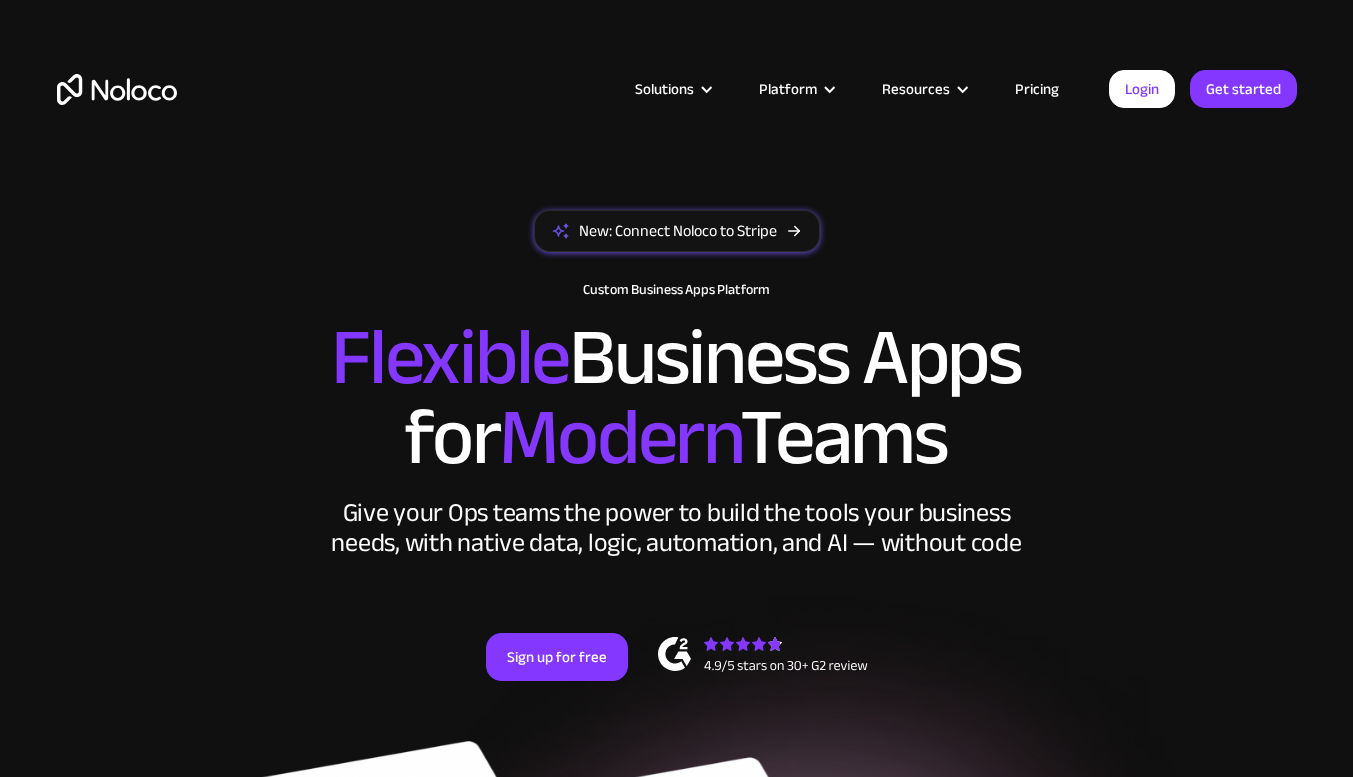 click on "Pricing" at bounding box center [1037, 89] 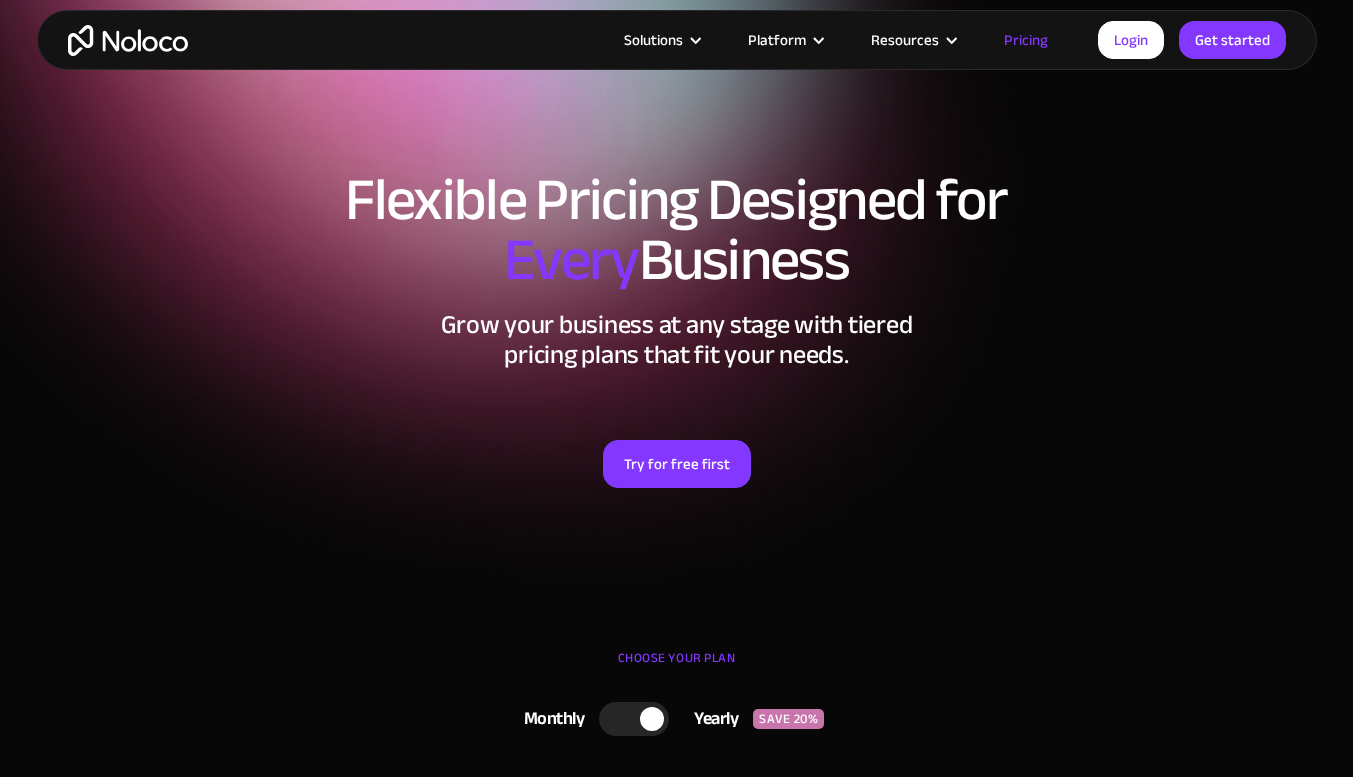 scroll, scrollTop: 724, scrollLeft: 0, axis: vertical 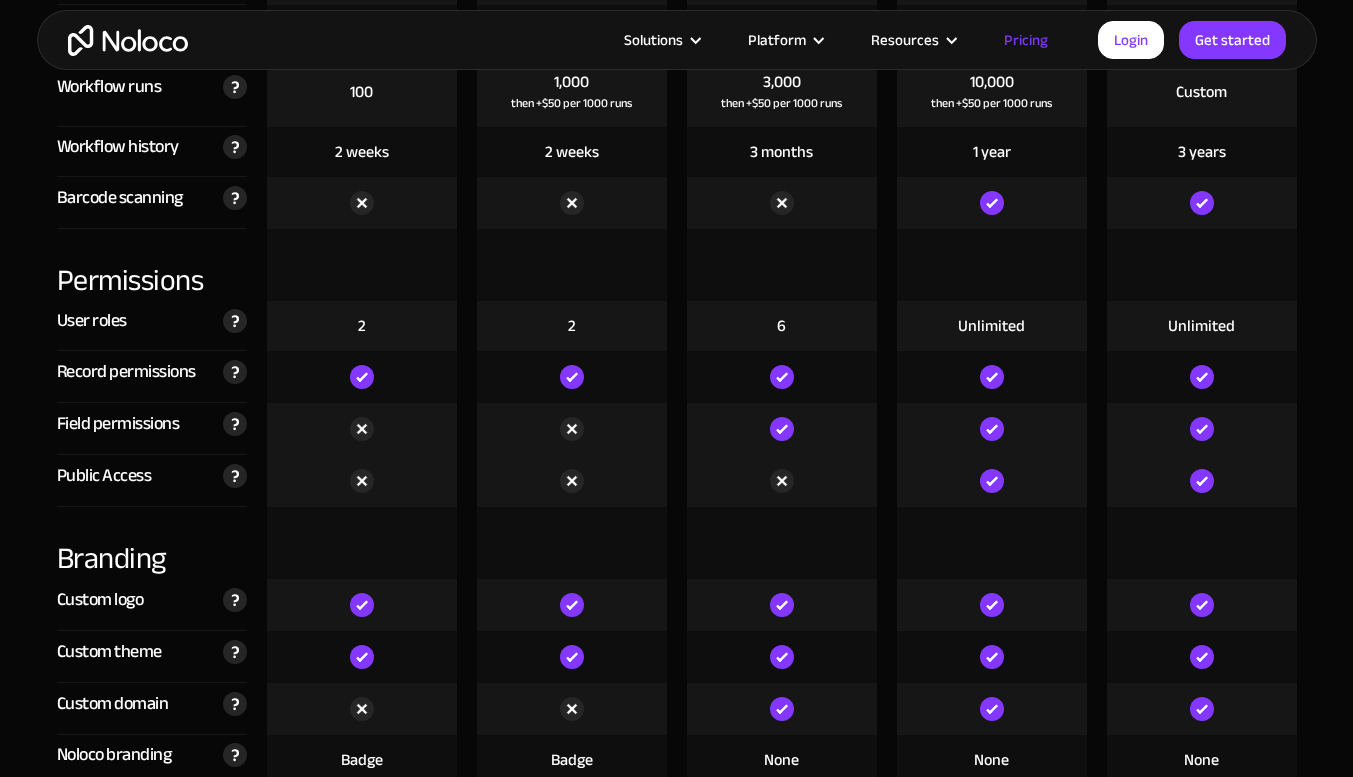 click at bounding box center [572, 377] 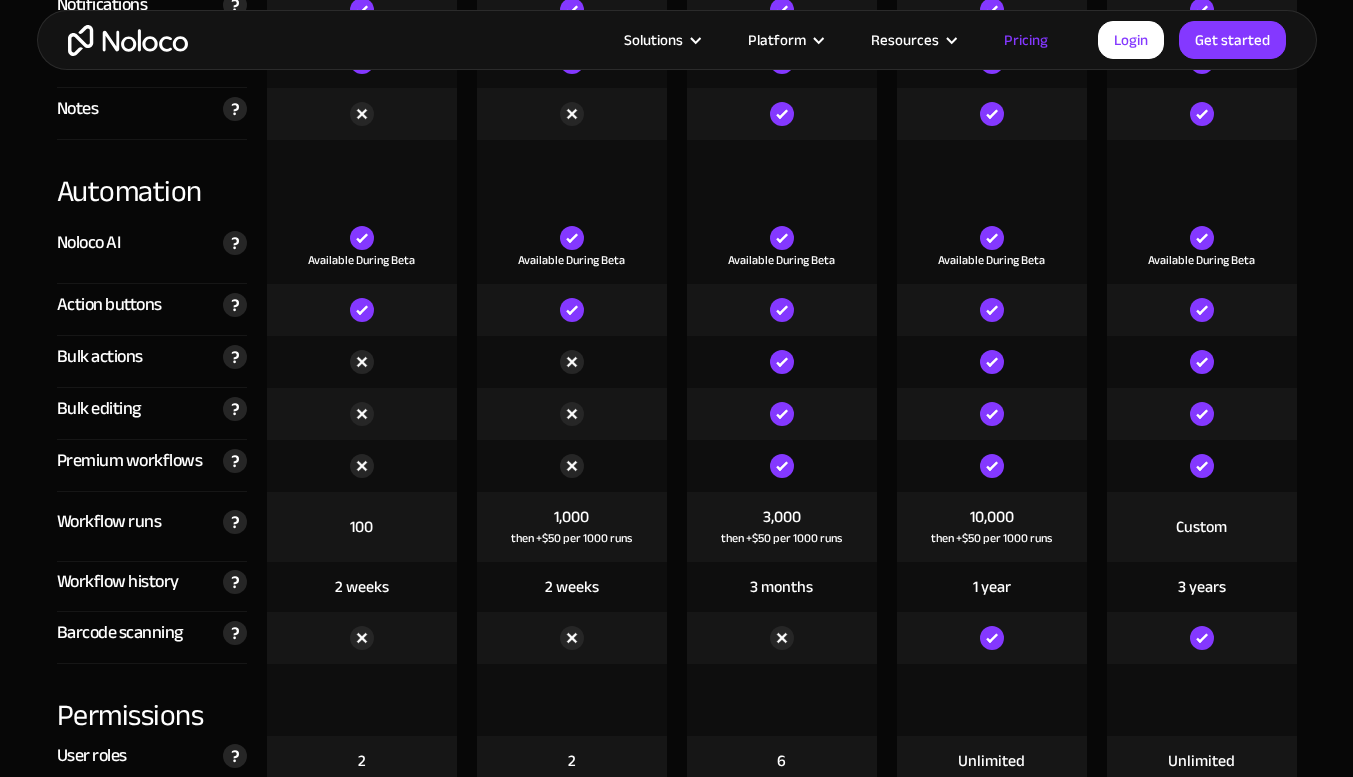 scroll, scrollTop: 3831, scrollLeft: 0, axis: vertical 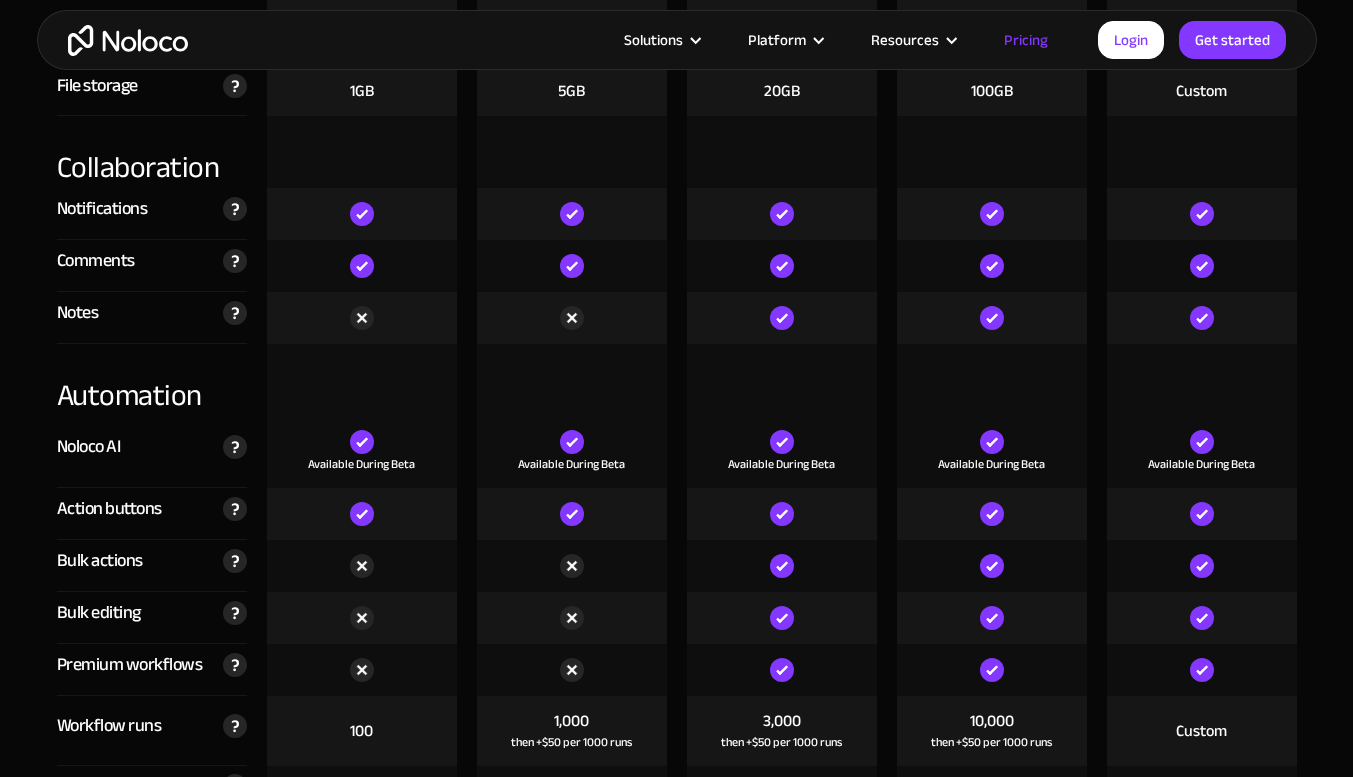 click at bounding box center [362, 318] 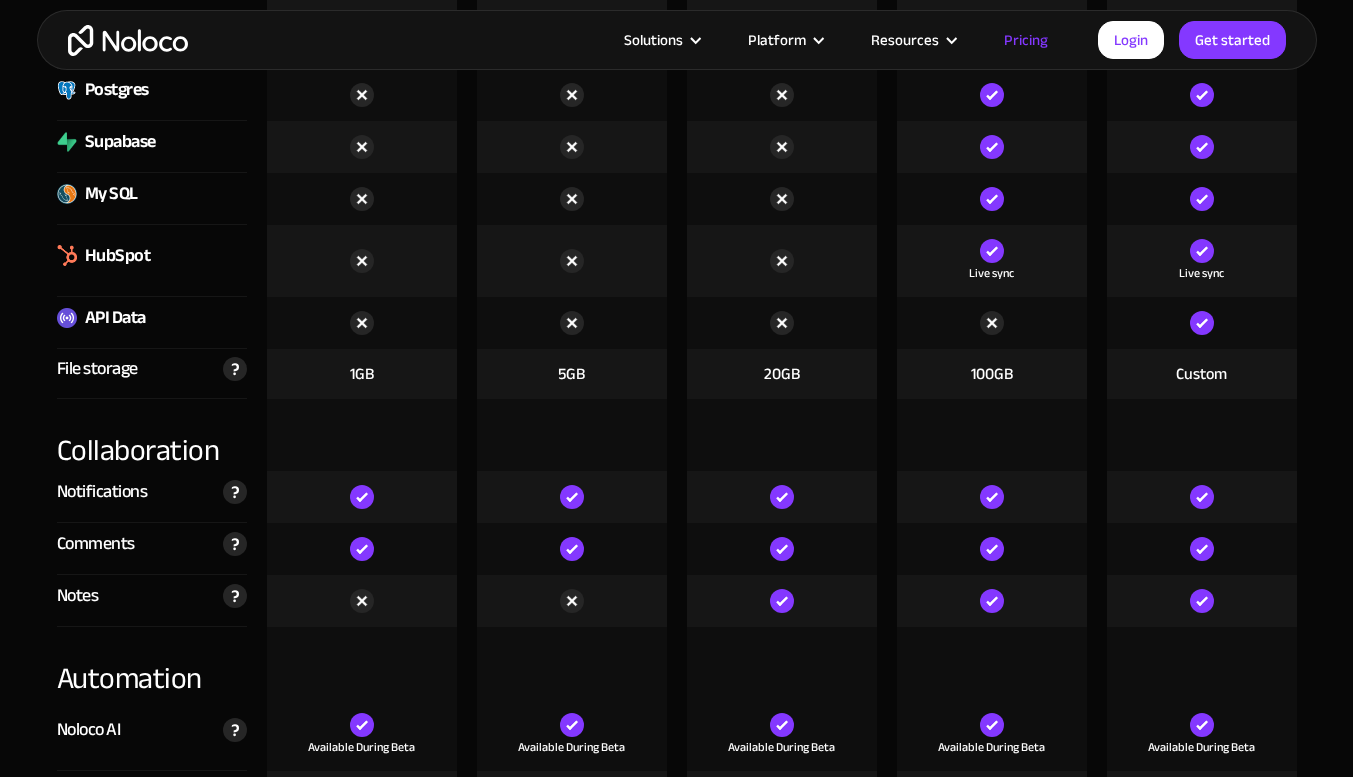 scroll, scrollTop: 3437, scrollLeft: 0, axis: vertical 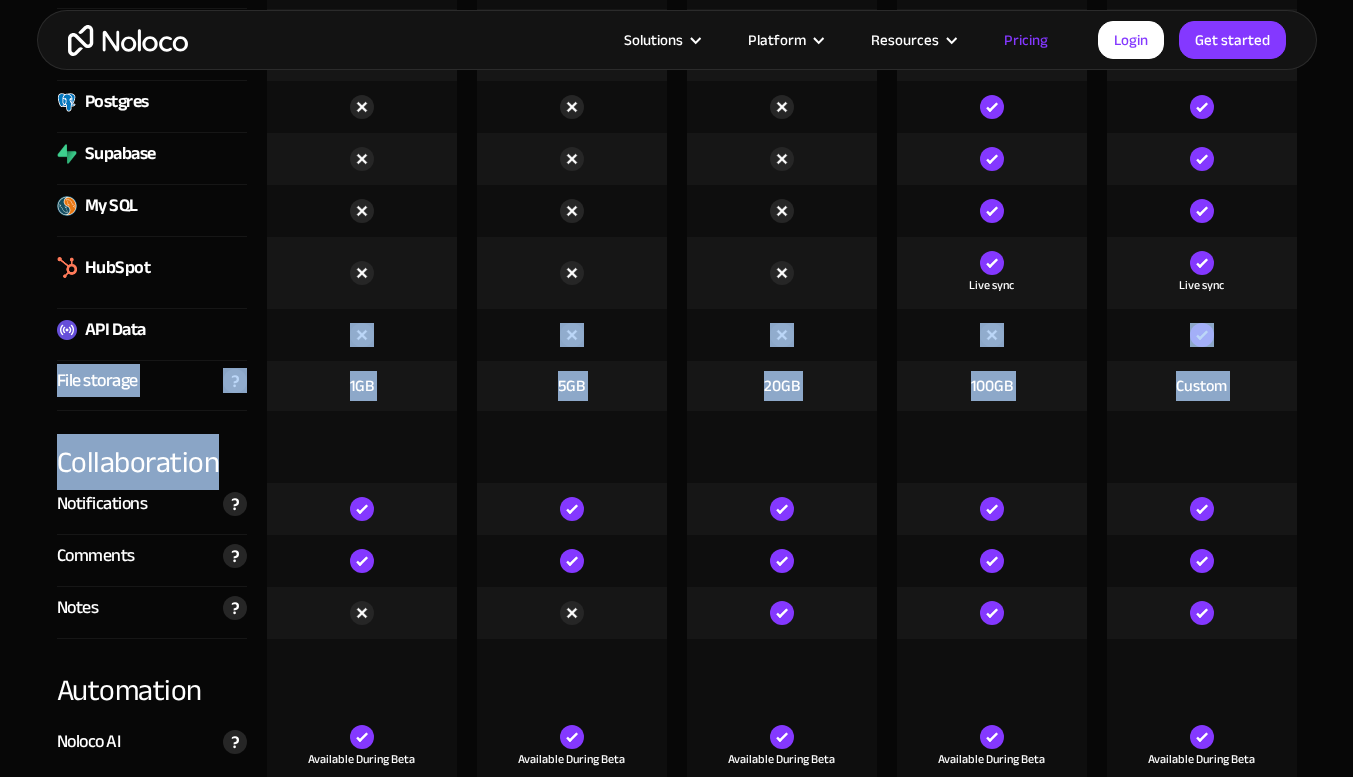 drag, startPoint x: 314, startPoint y: 332, endPoint x: 335, endPoint y: 462, distance: 131.68523 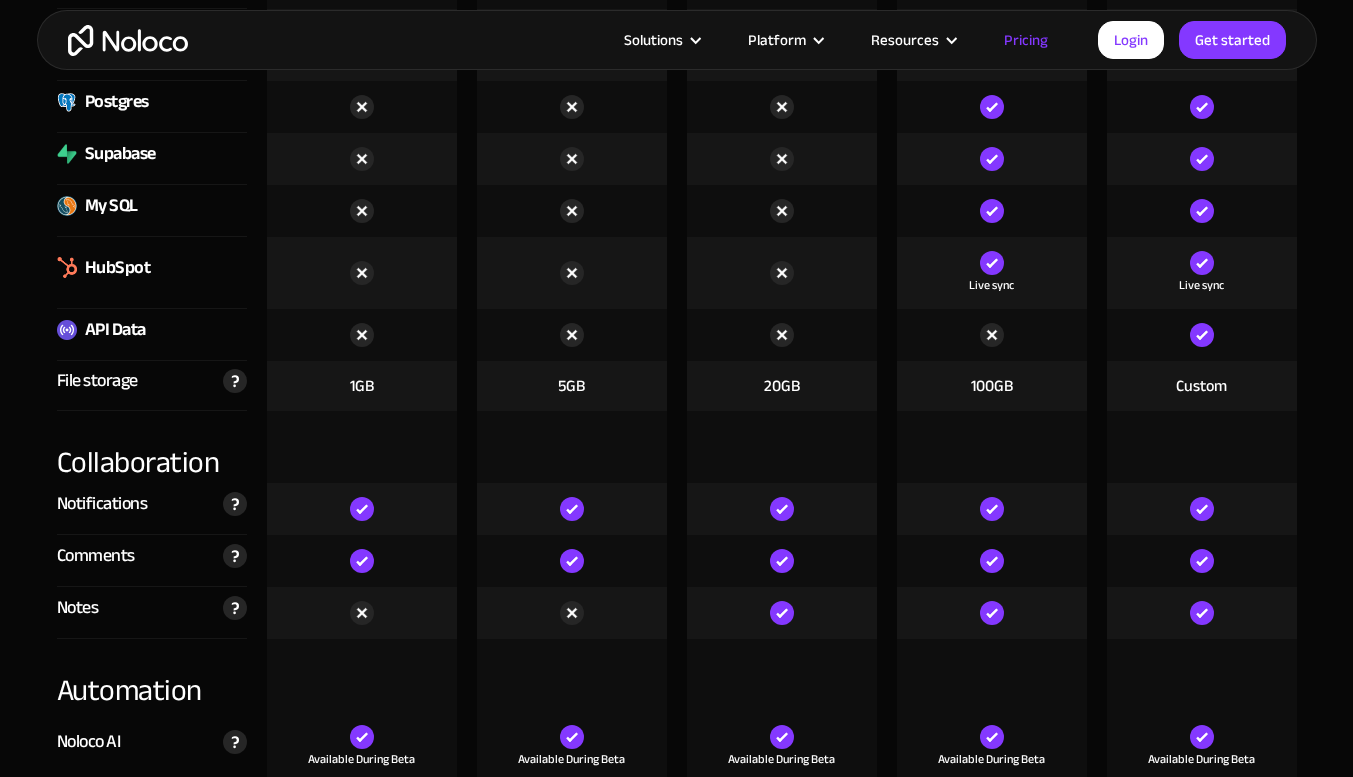 click at bounding box center (362, 447) 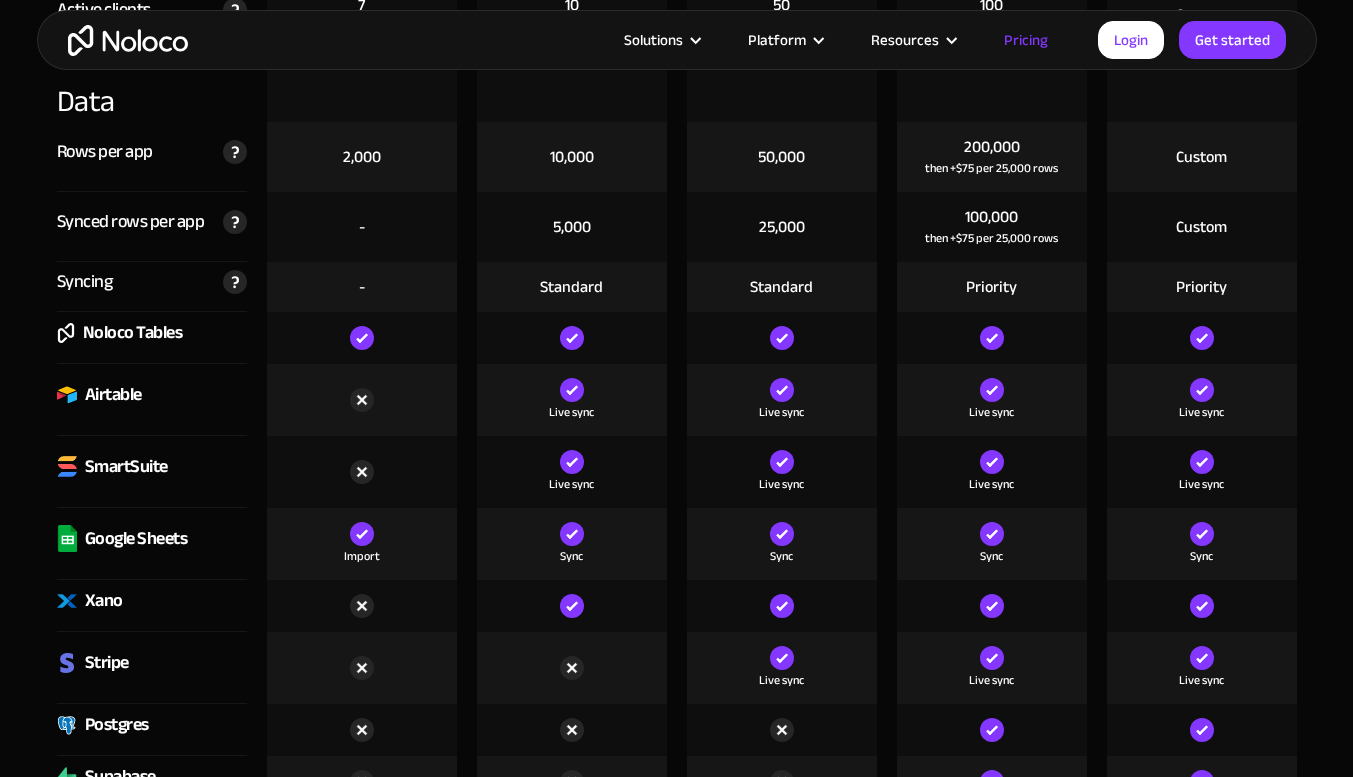 scroll, scrollTop: 2796, scrollLeft: 0, axis: vertical 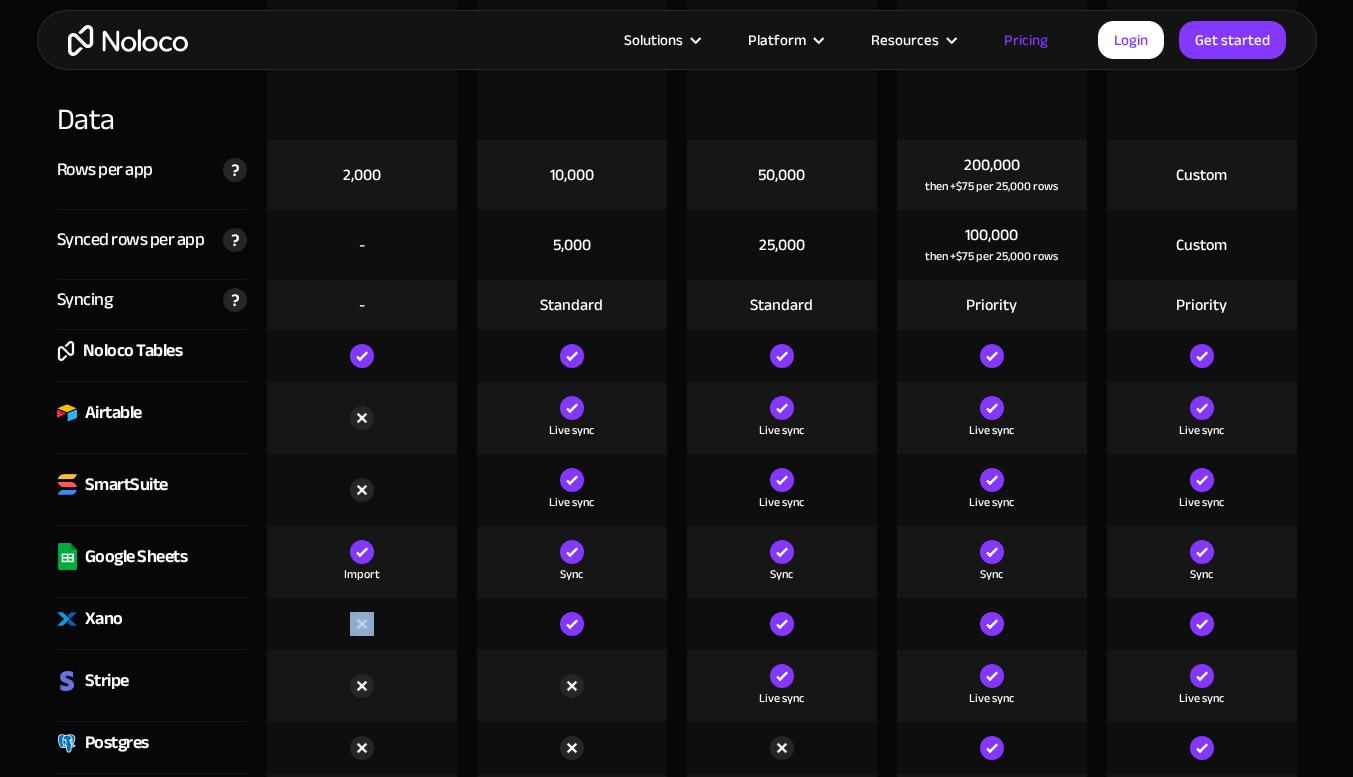 drag, startPoint x: 220, startPoint y: 641, endPoint x: 125, endPoint y: 630, distance: 95.63472 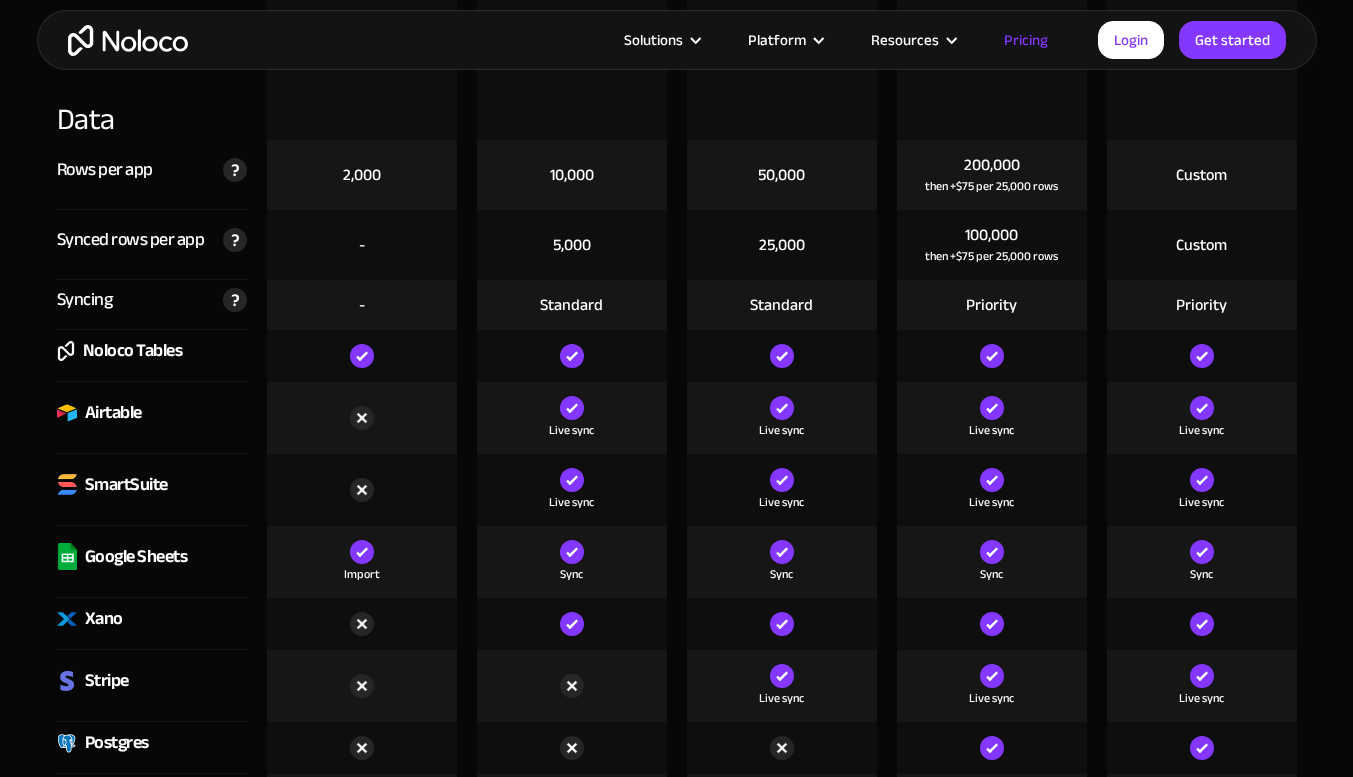 click on "Xano" at bounding box center (104, 619) 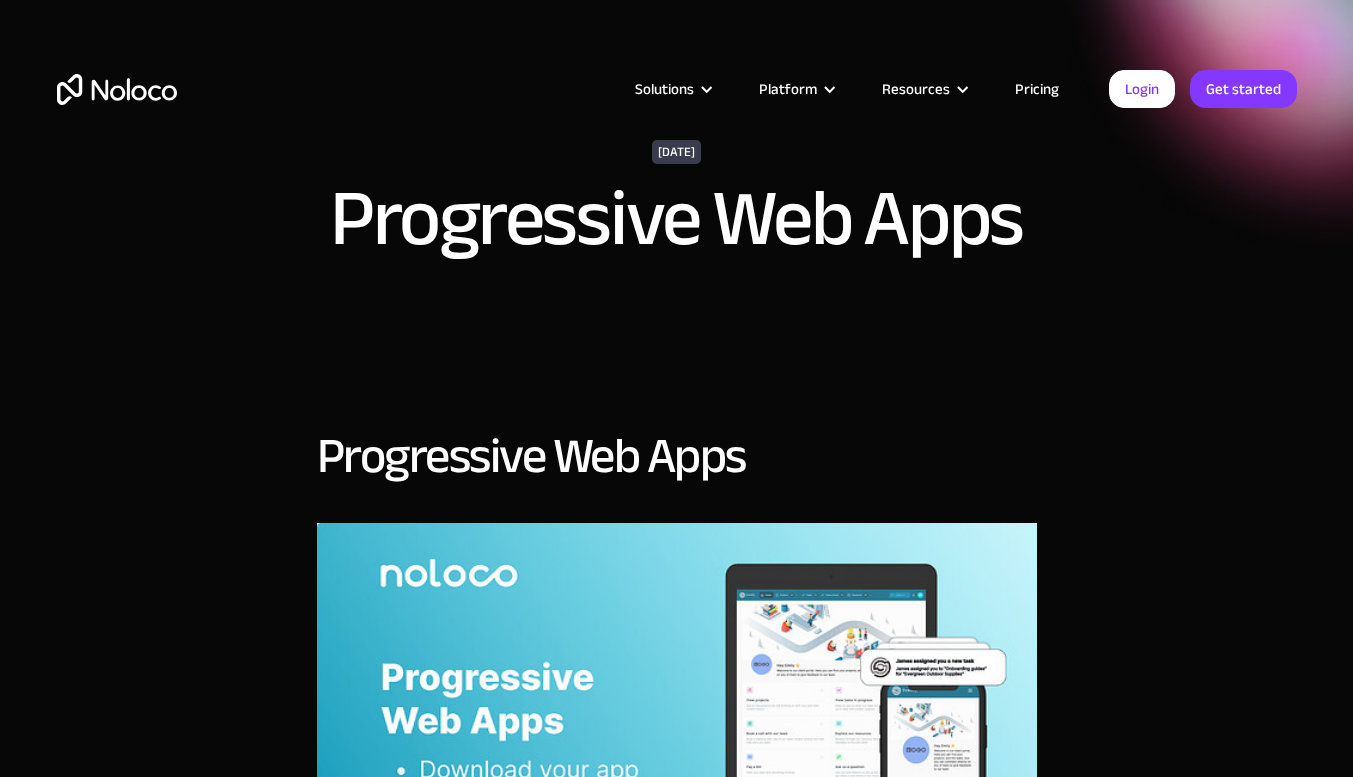 scroll, scrollTop: 0, scrollLeft: 0, axis: both 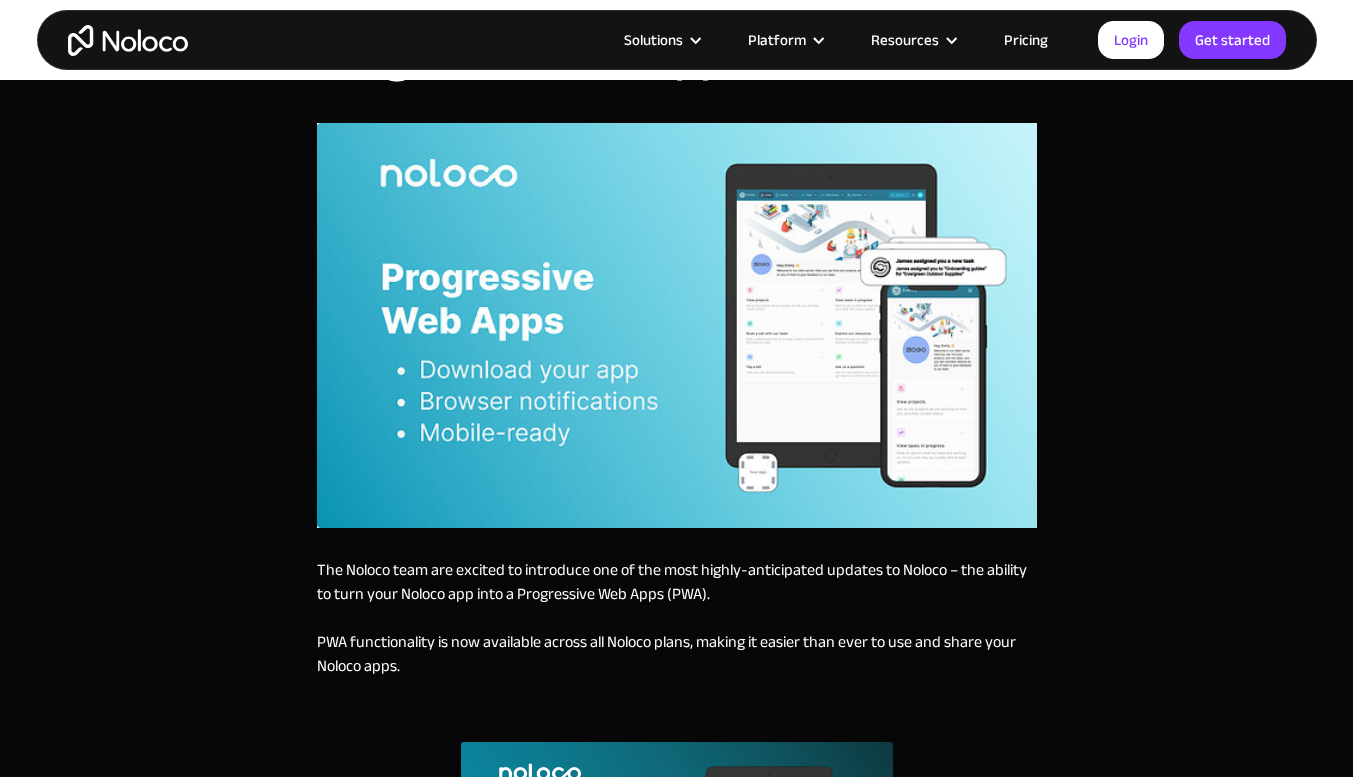 click at bounding box center [677, 325] 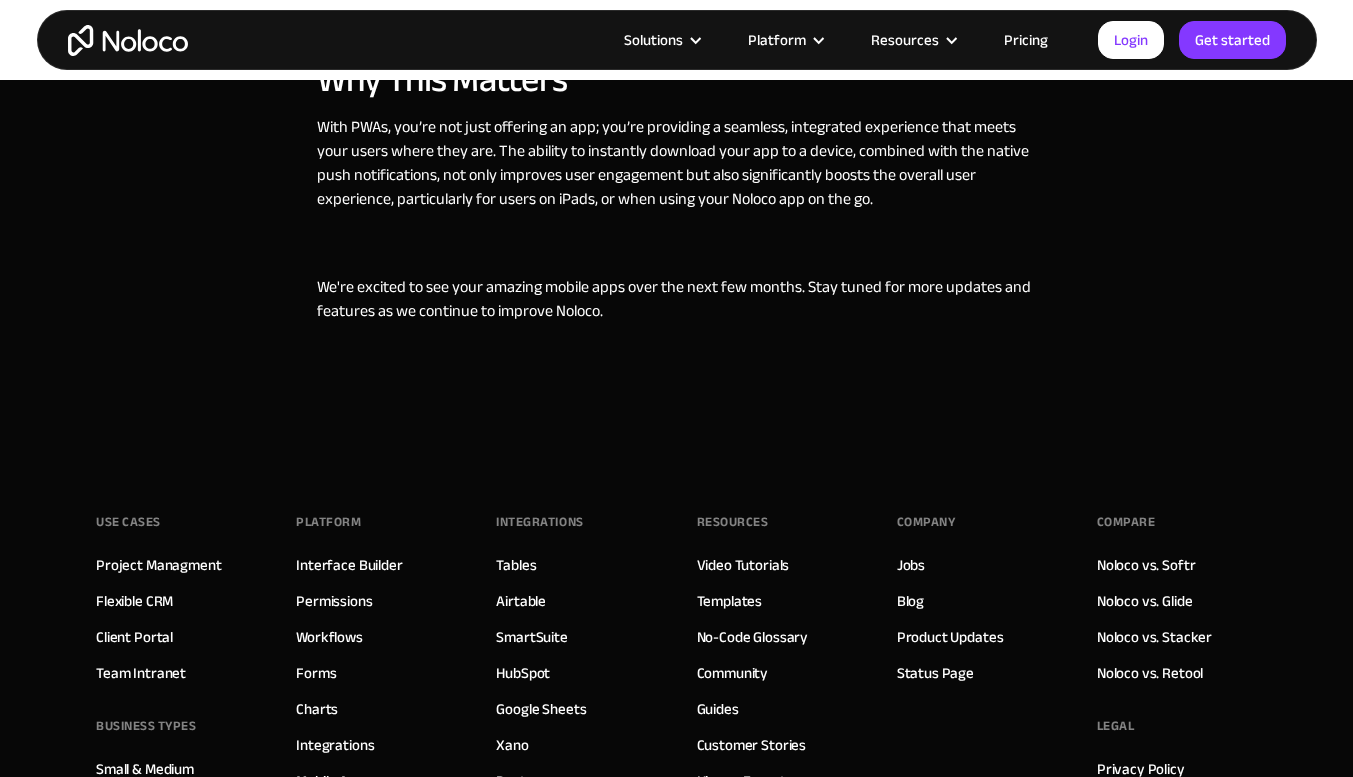 scroll, scrollTop: 2219, scrollLeft: 0, axis: vertical 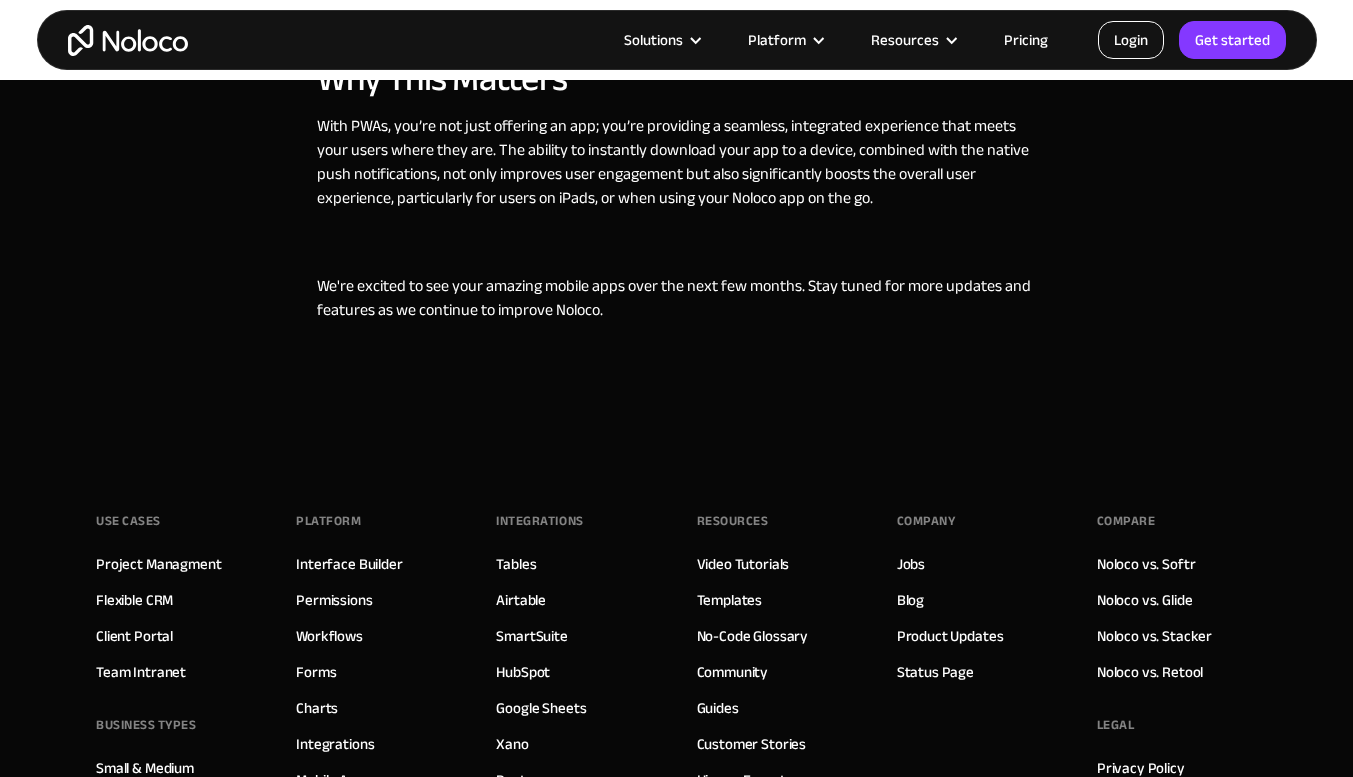 click on "Login" at bounding box center (1131, 40) 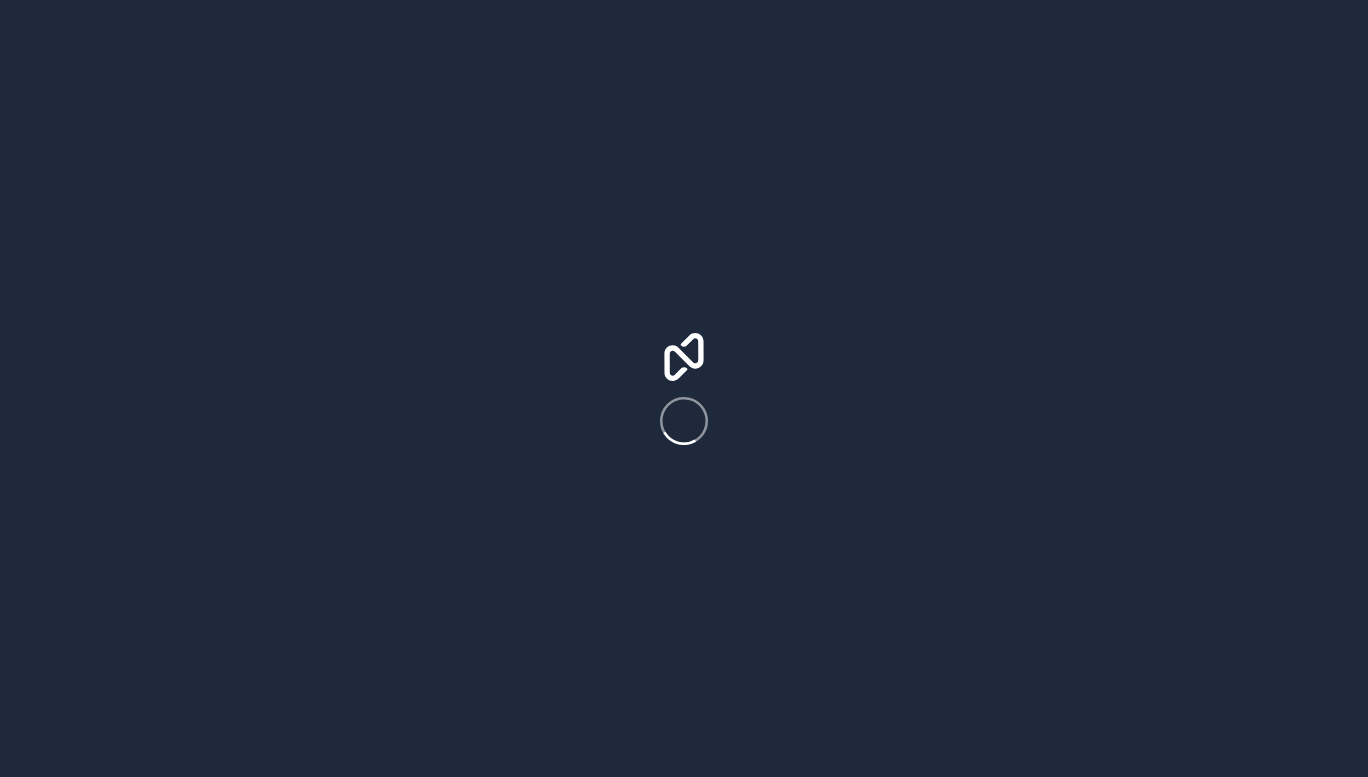 scroll, scrollTop: 0, scrollLeft: 0, axis: both 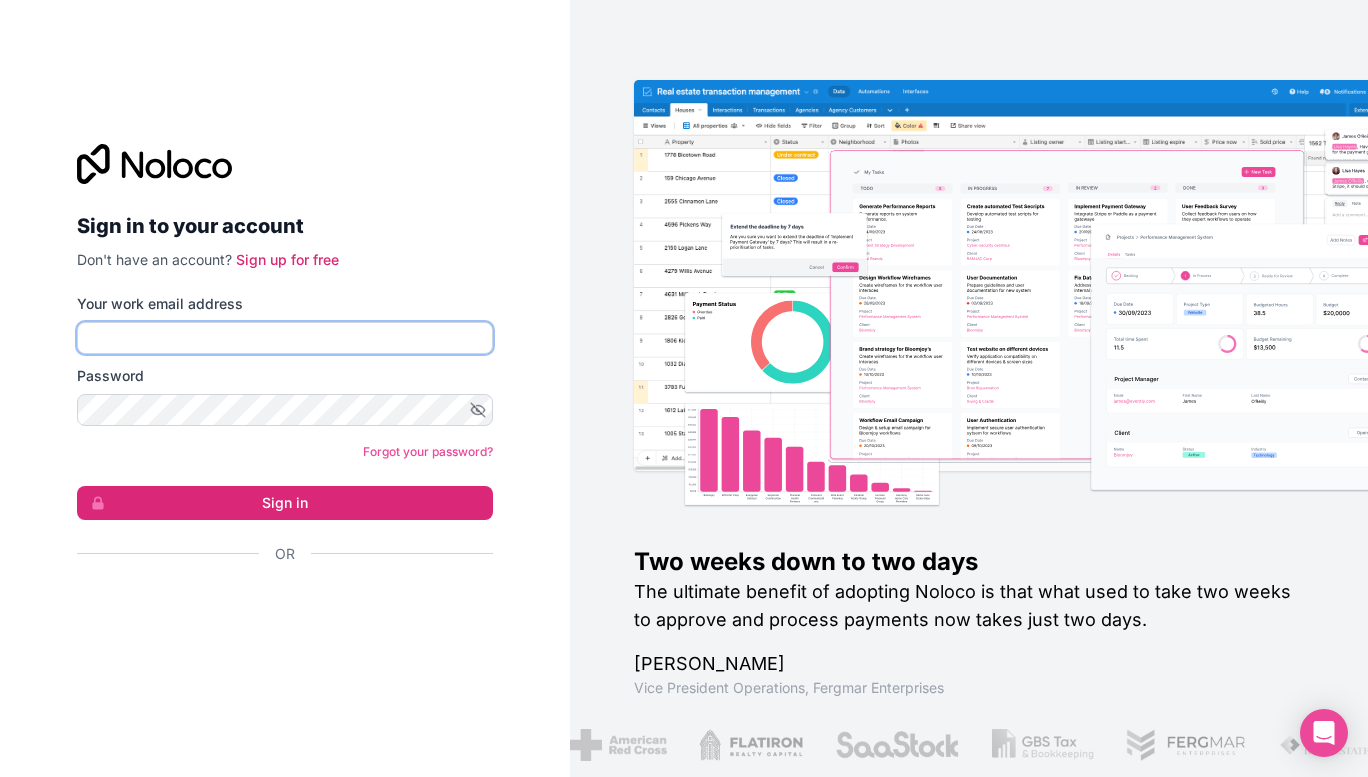 click on "Your work email address" at bounding box center (285, 338) 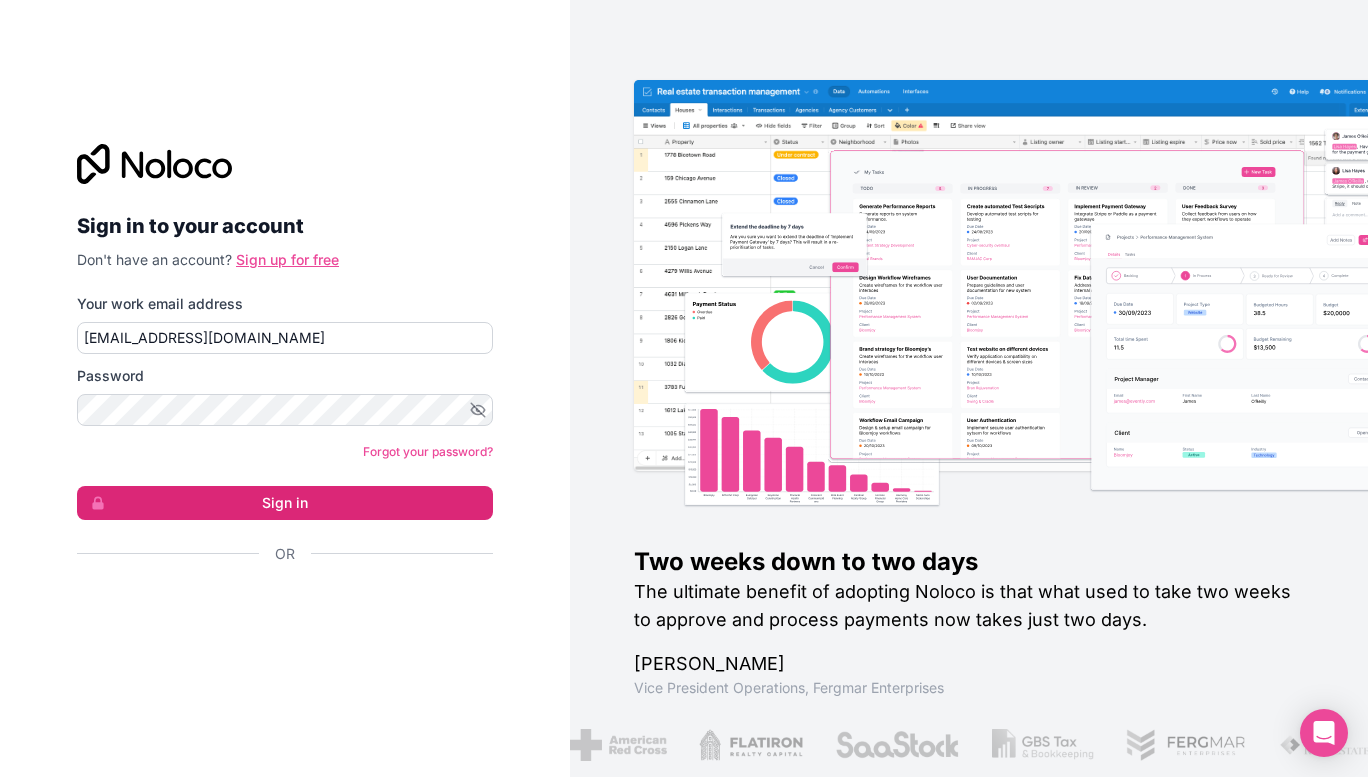click on "Sign up for free" at bounding box center (287, 259) 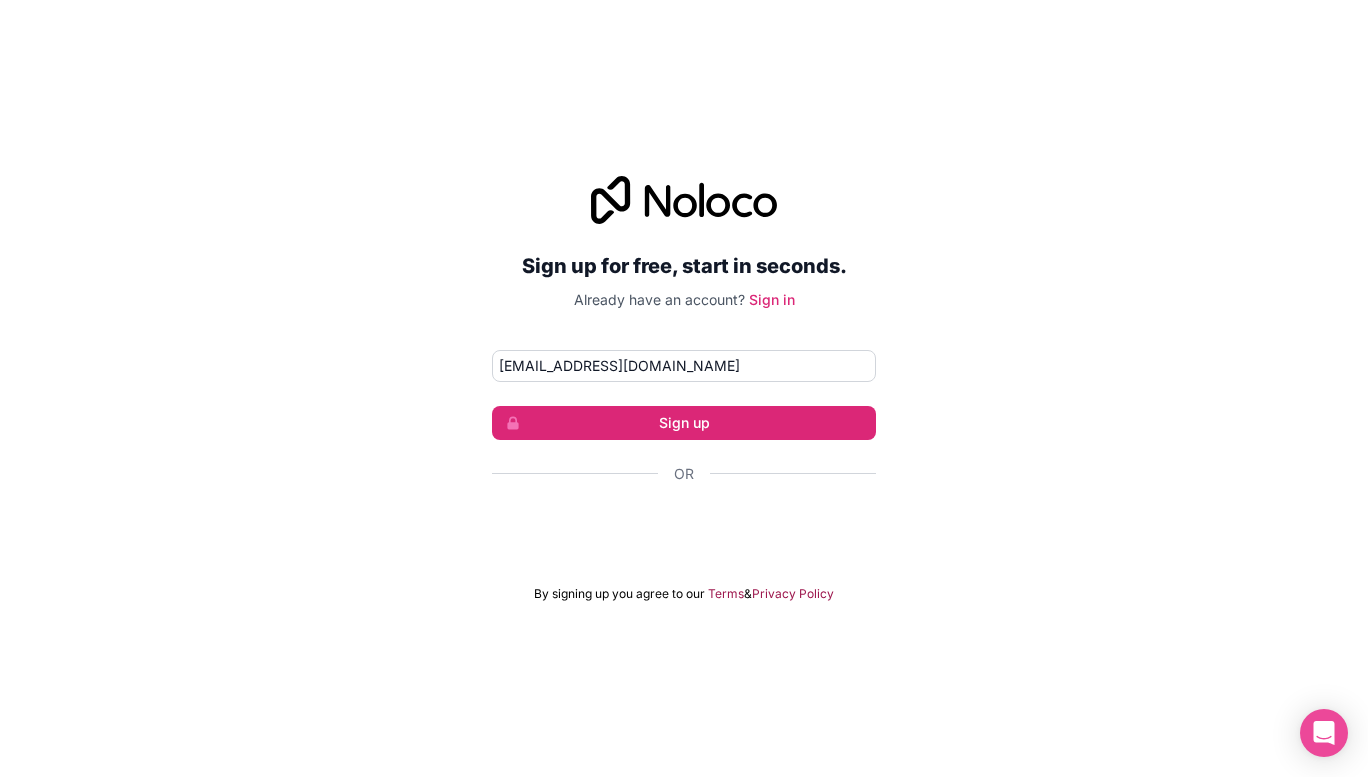 type on "[EMAIL_ADDRESS][DOMAIN_NAME]" 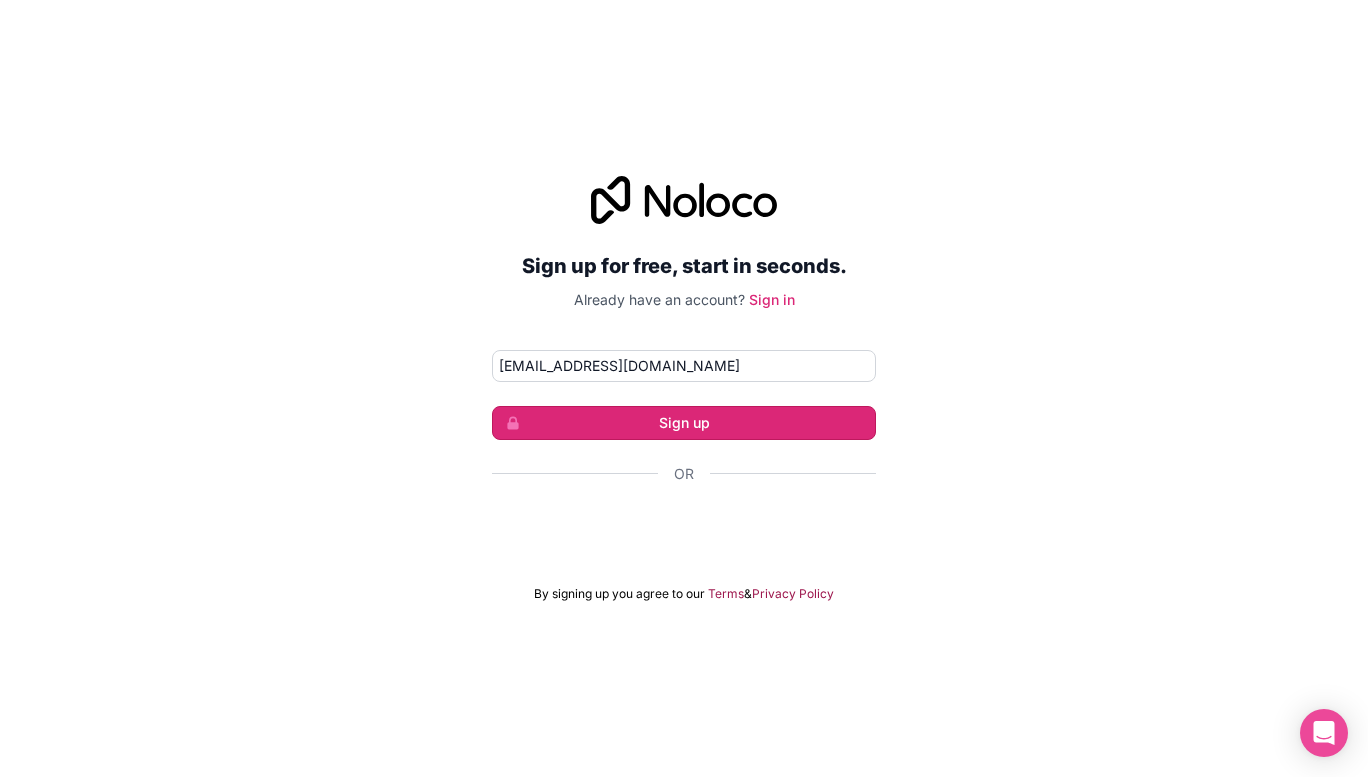 type 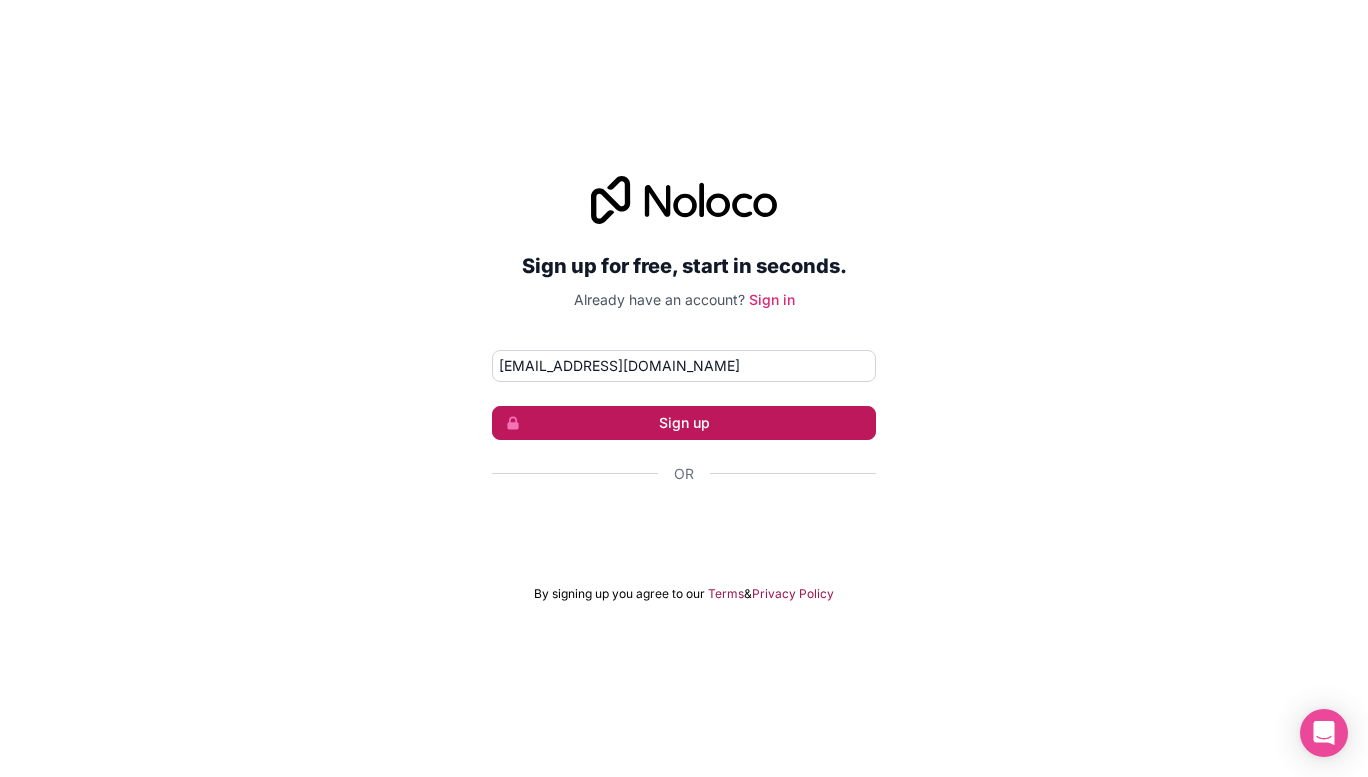 click on "Sign up" at bounding box center [684, 423] 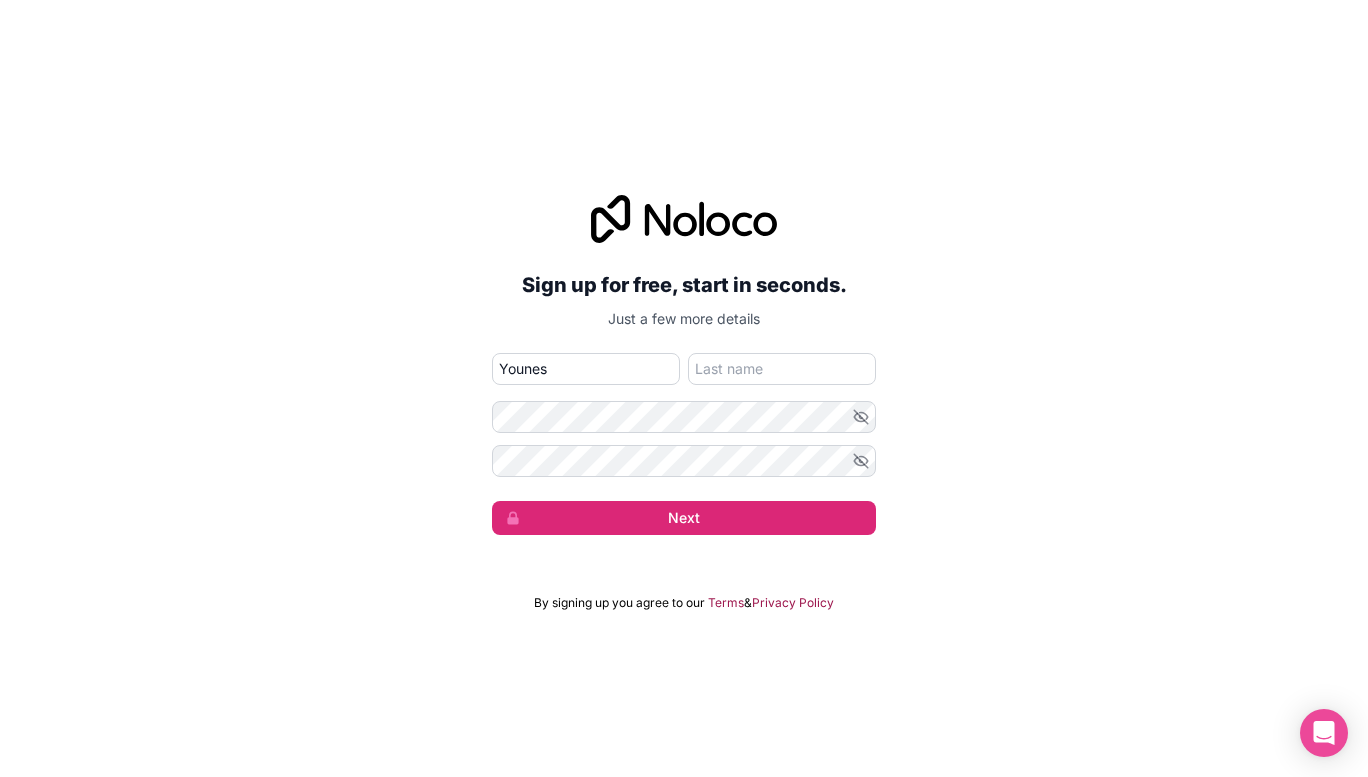 type on "Younes" 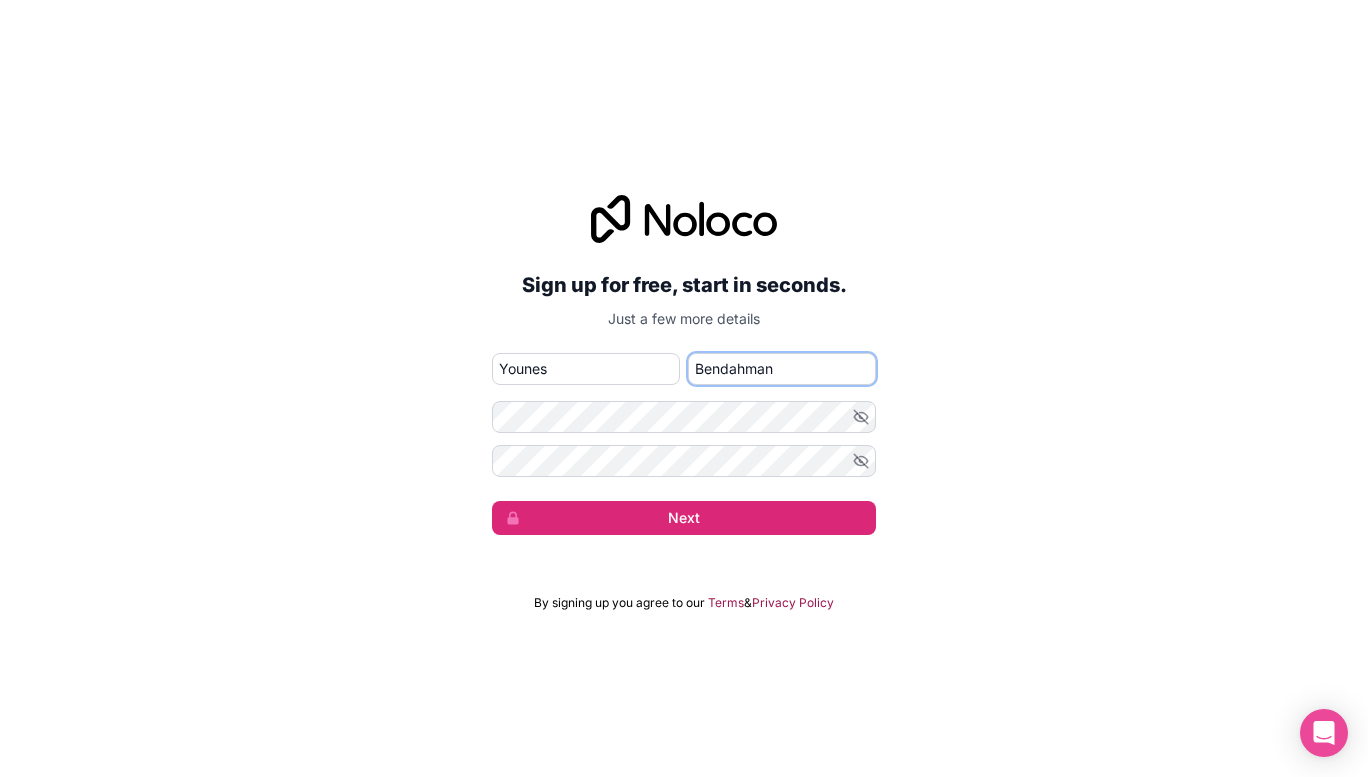 type on "Bendahman" 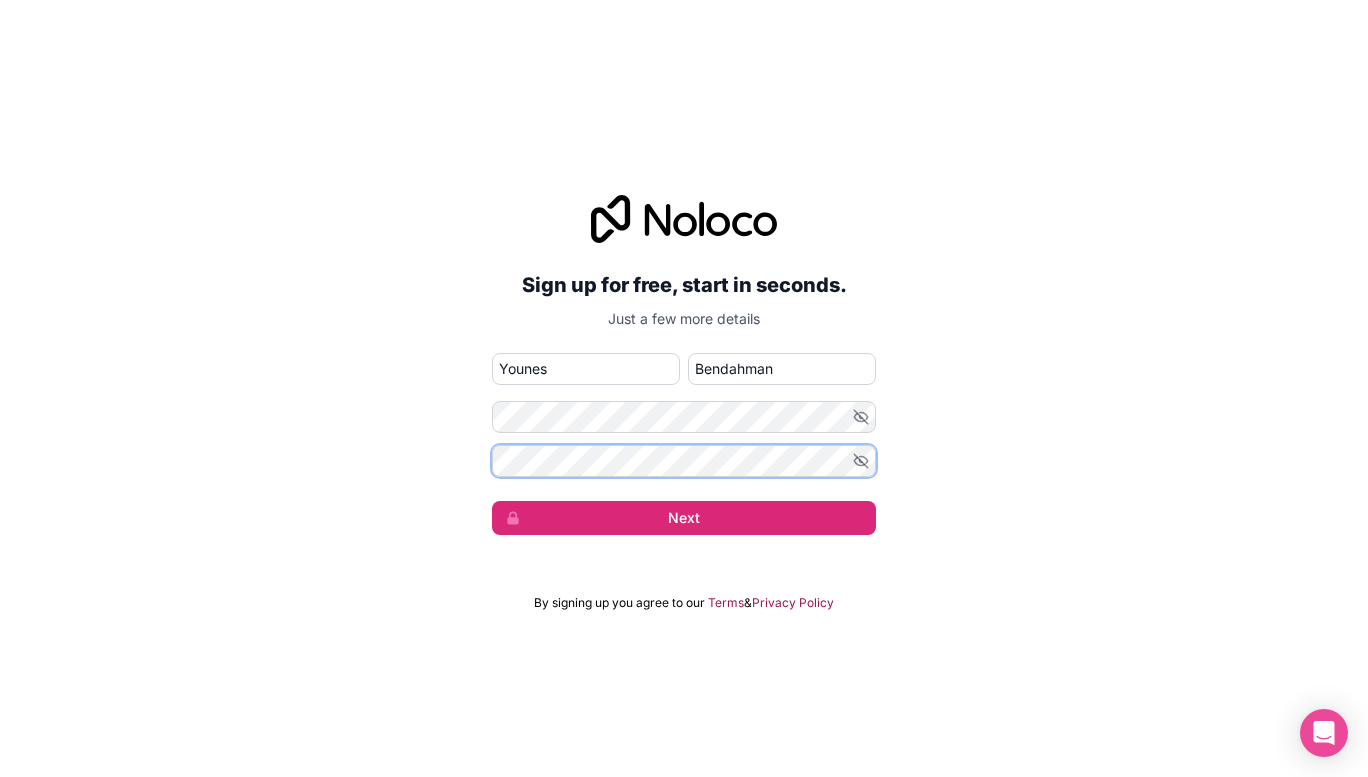 click on "Next" at bounding box center (684, 518) 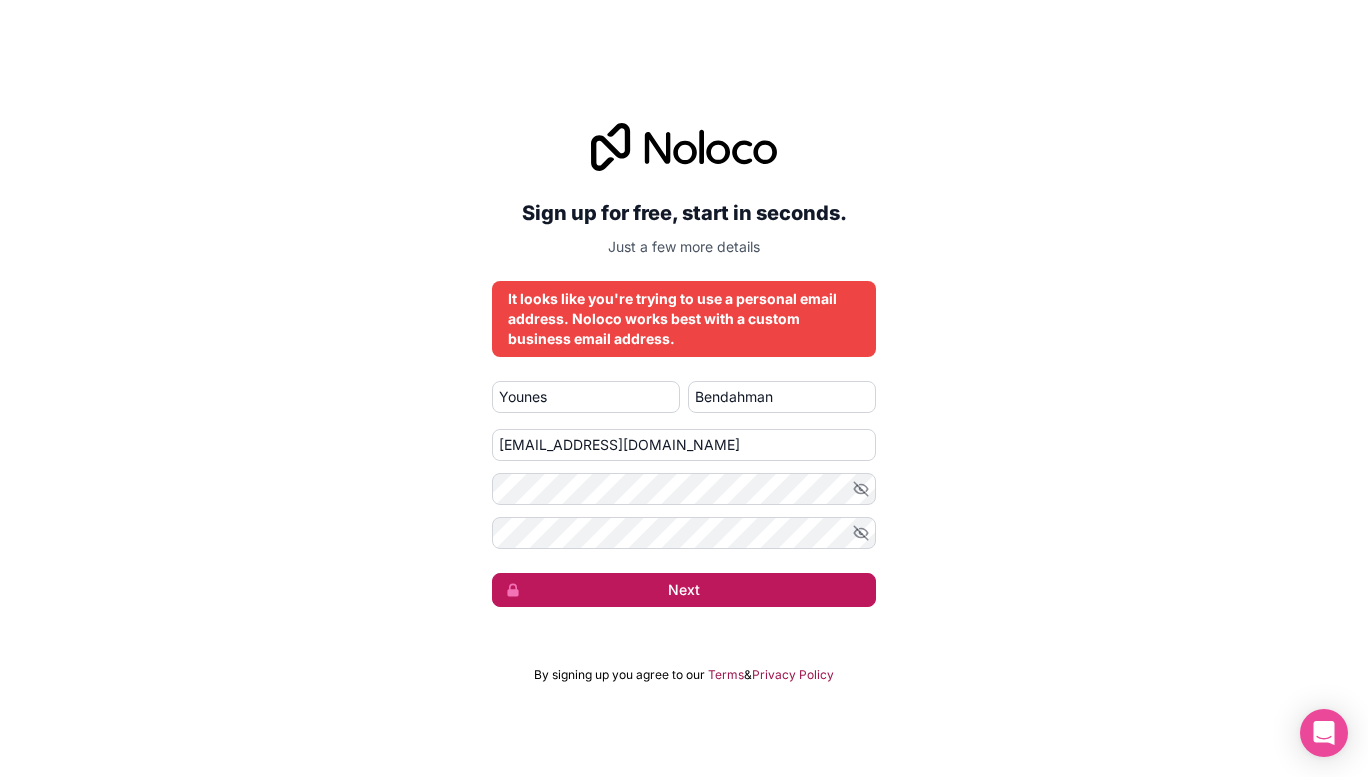 click on "Next" at bounding box center [684, 590] 